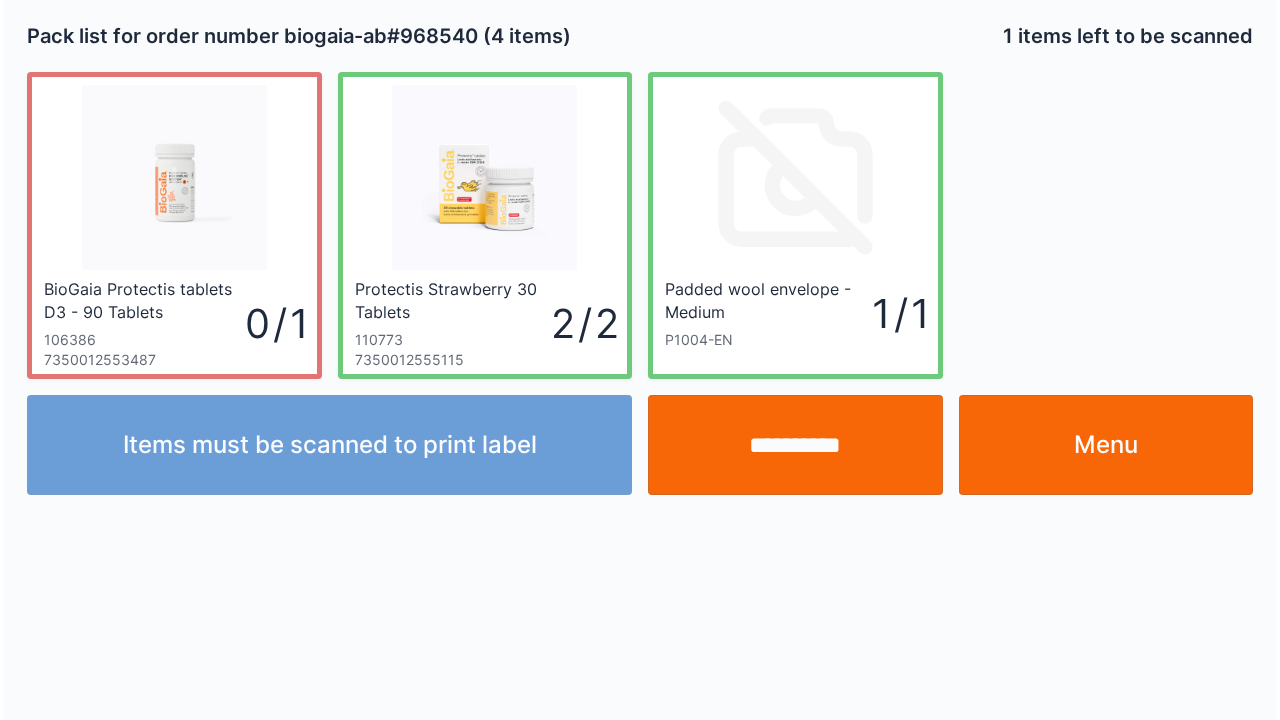 scroll, scrollTop: 0, scrollLeft: 0, axis: both 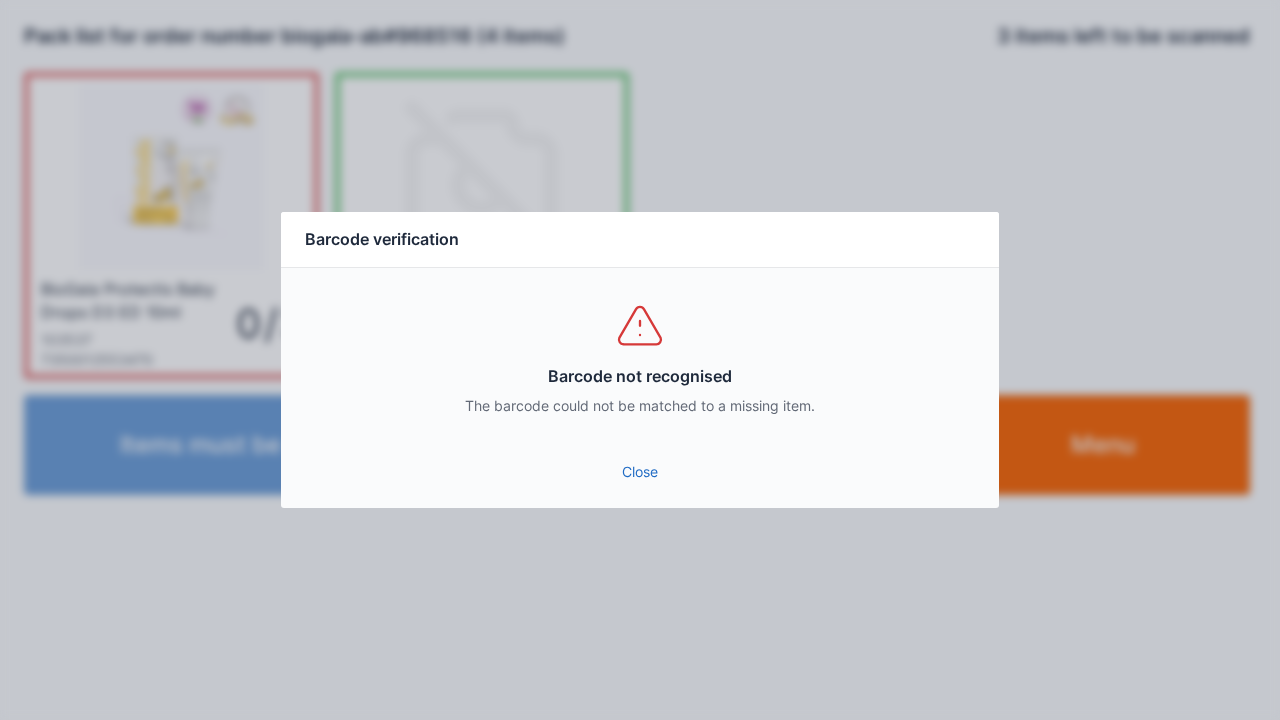 click on "Close" at bounding box center (640, 472) 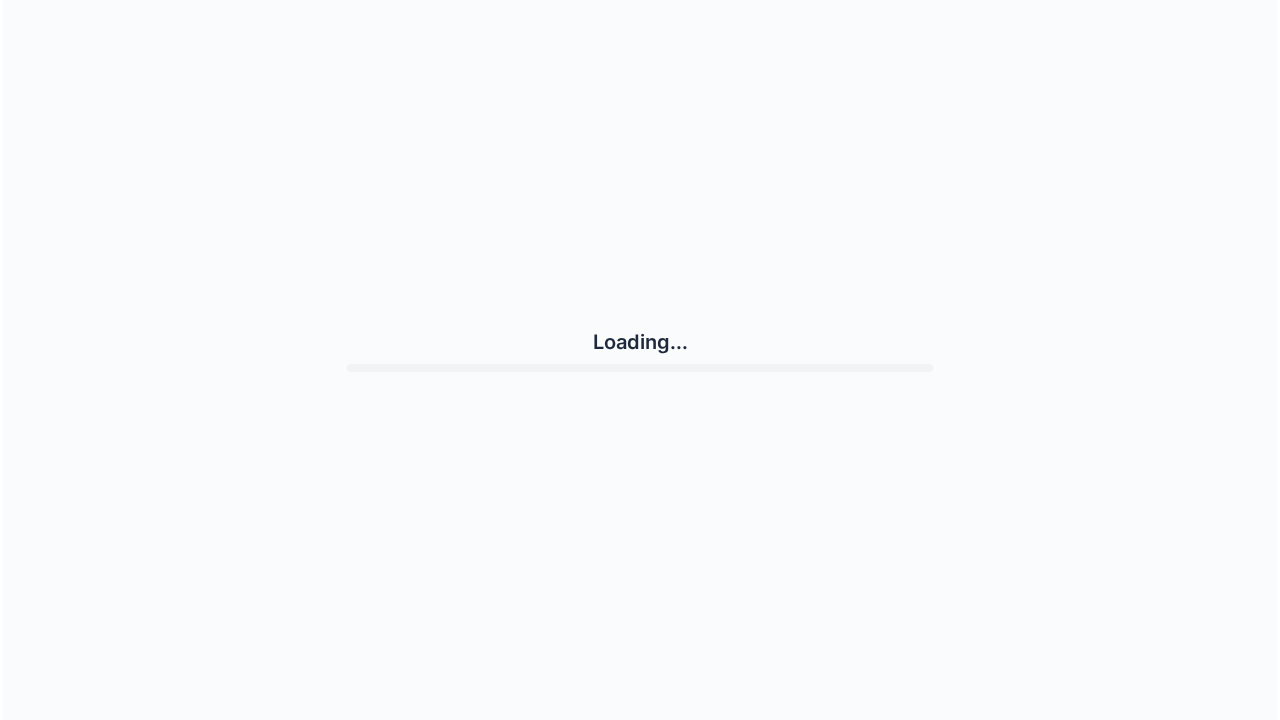 scroll, scrollTop: 0, scrollLeft: 0, axis: both 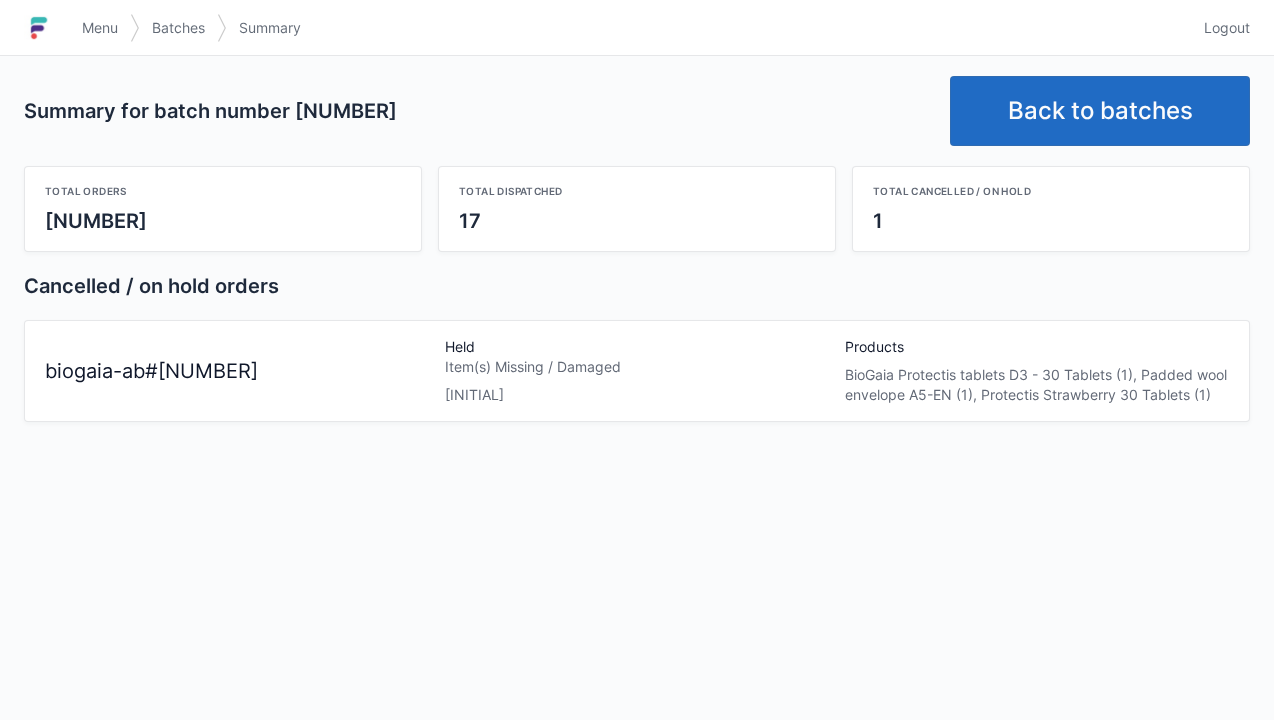 click on "Menu" at bounding box center (100, 28) 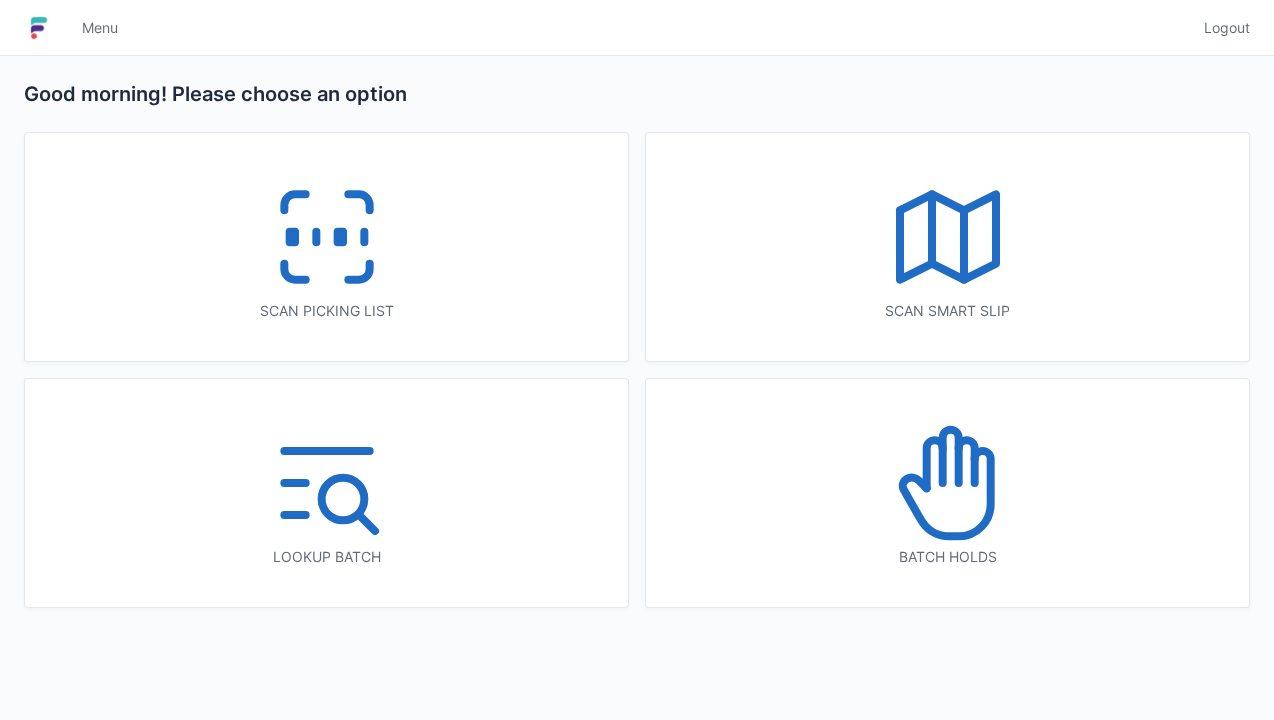 scroll, scrollTop: 0, scrollLeft: 0, axis: both 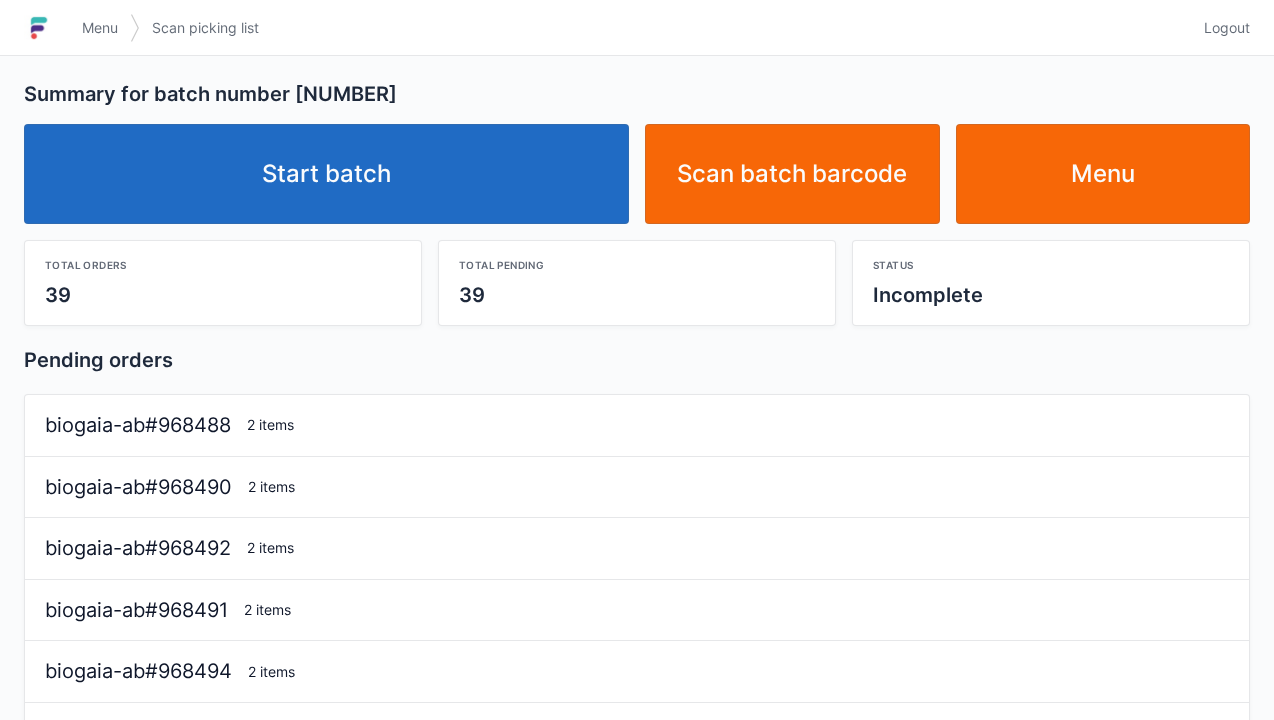 click on "Start batch" at bounding box center (326, 174) 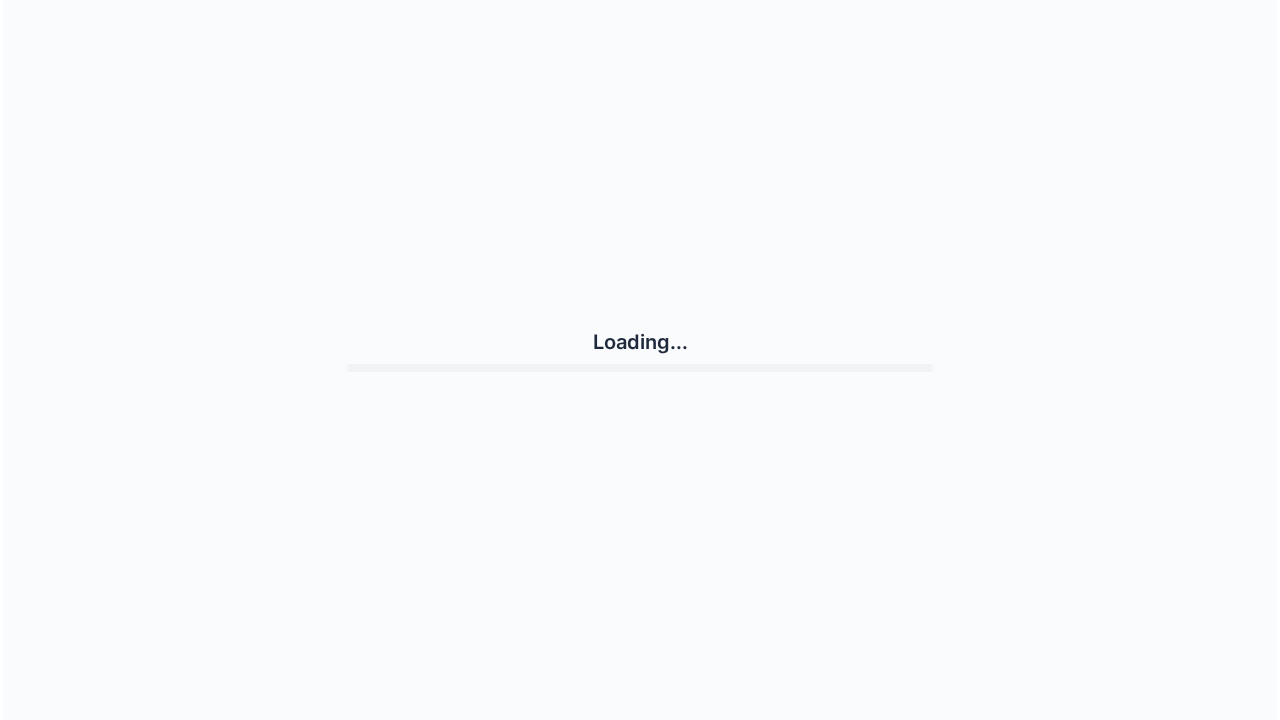 scroll, scrollTop: 0, scrollLeft: 0, axis: both 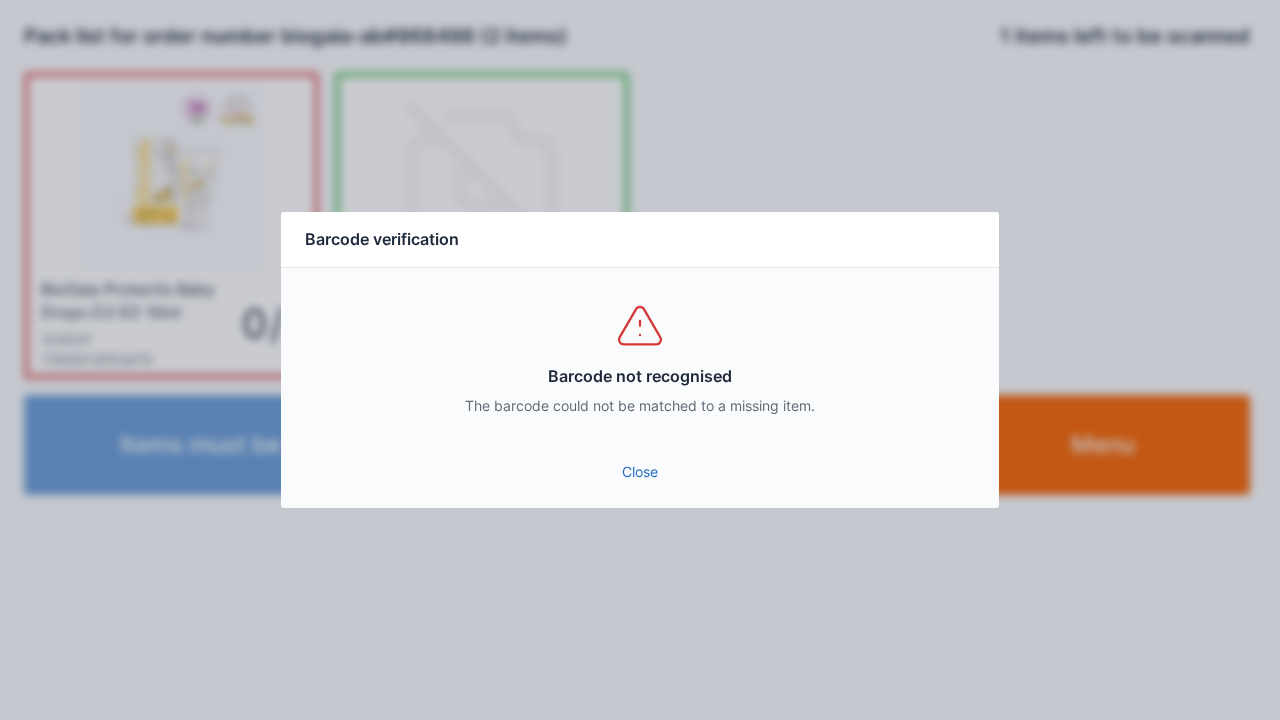 click on "Close" at bounding box center [640, 472] 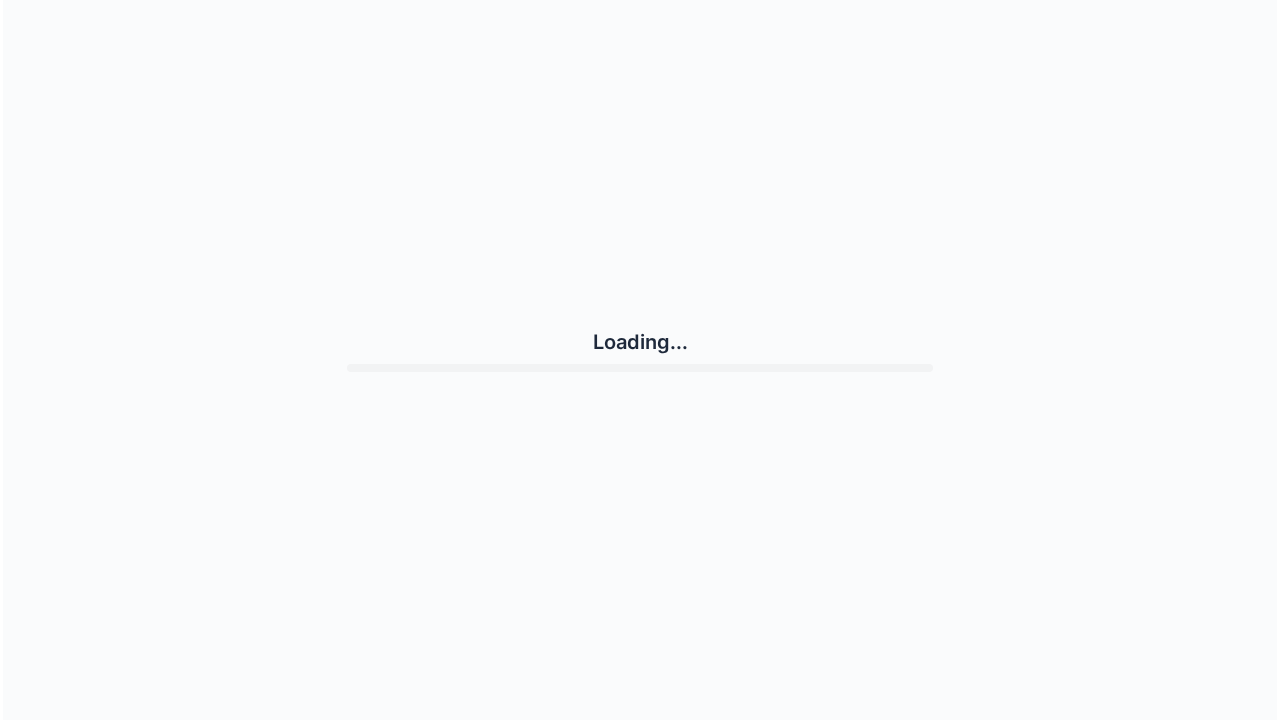 scroll, scrollTop: 0, scrollLeft: 0, axis: both 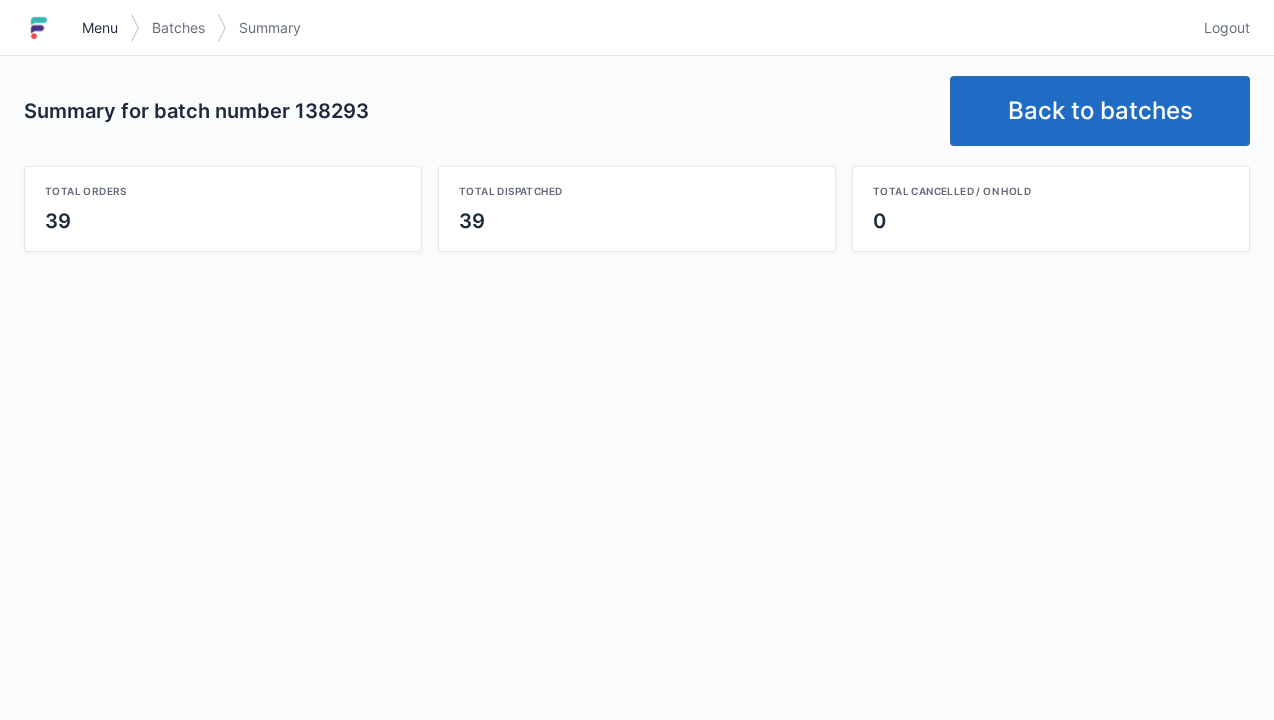 click on "Menu" at bounding box center (100, 28) 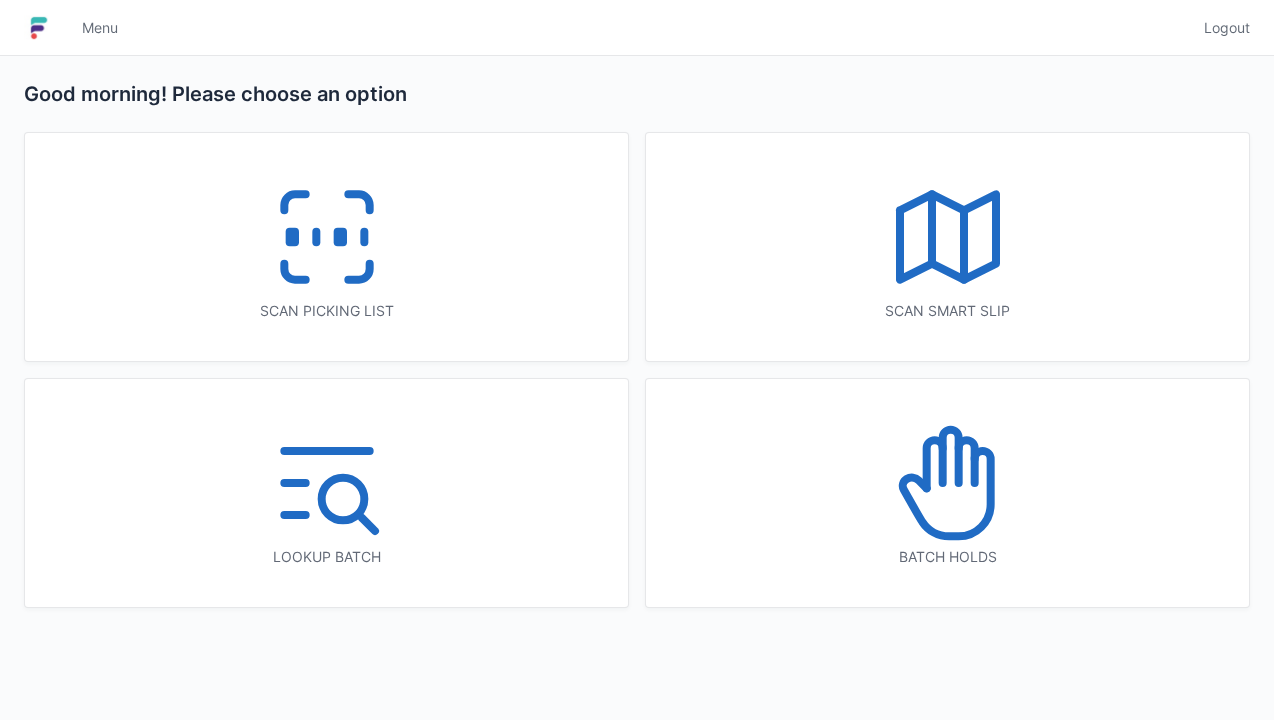 scroll, scrollTop: 0, scrollLeft: 0, axis: both 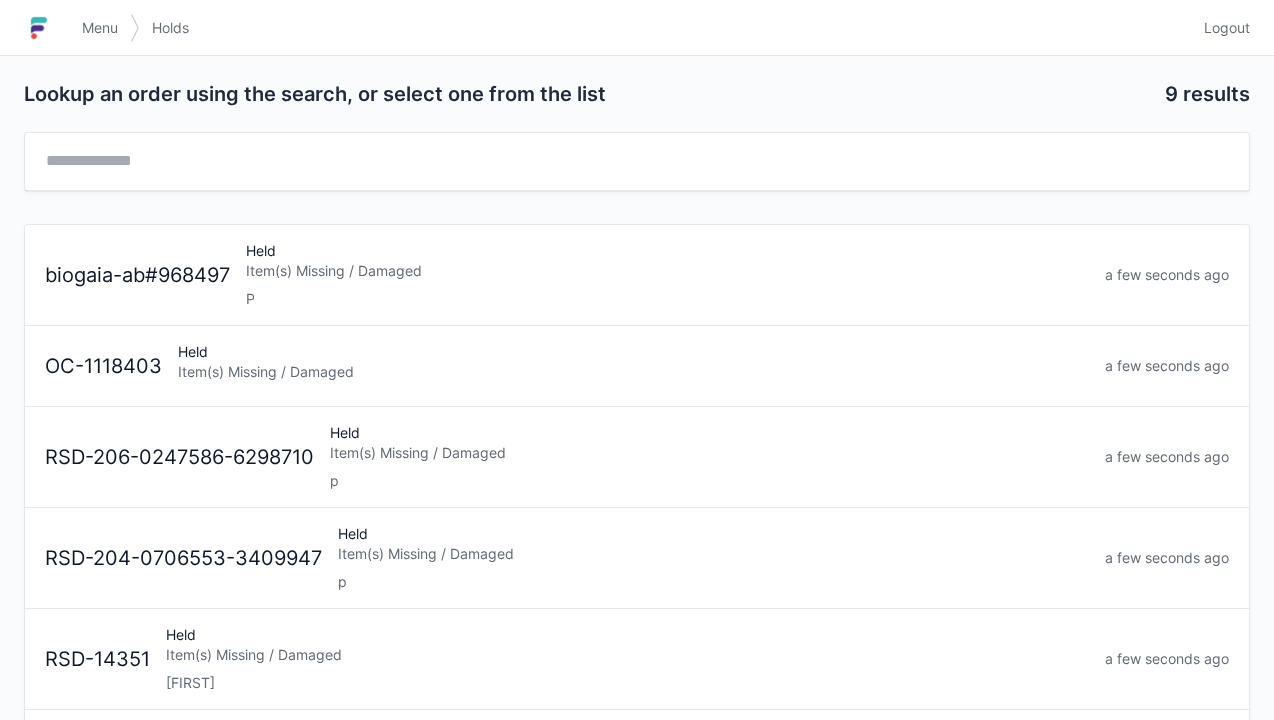 click on "Item(s) Missing / Damaged" at bounding box center (667, 271) 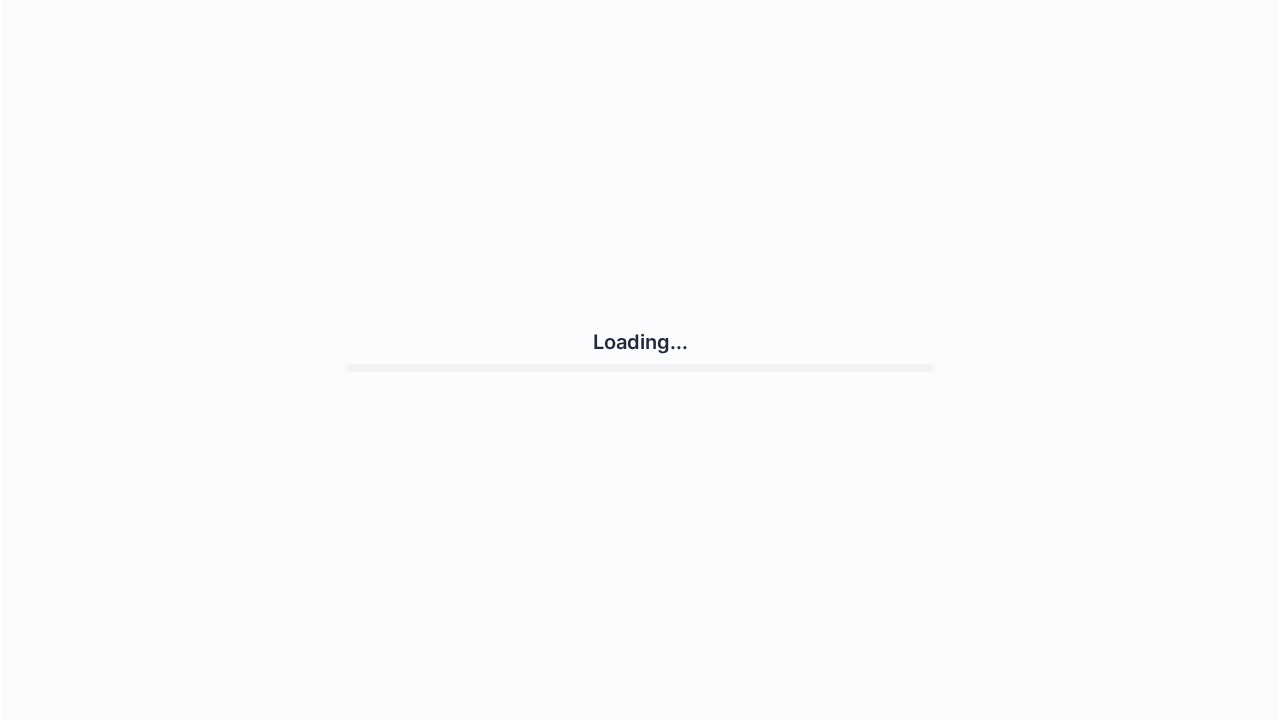 scroll, scrollTop: 0, scrollLeft: 0, axis: both 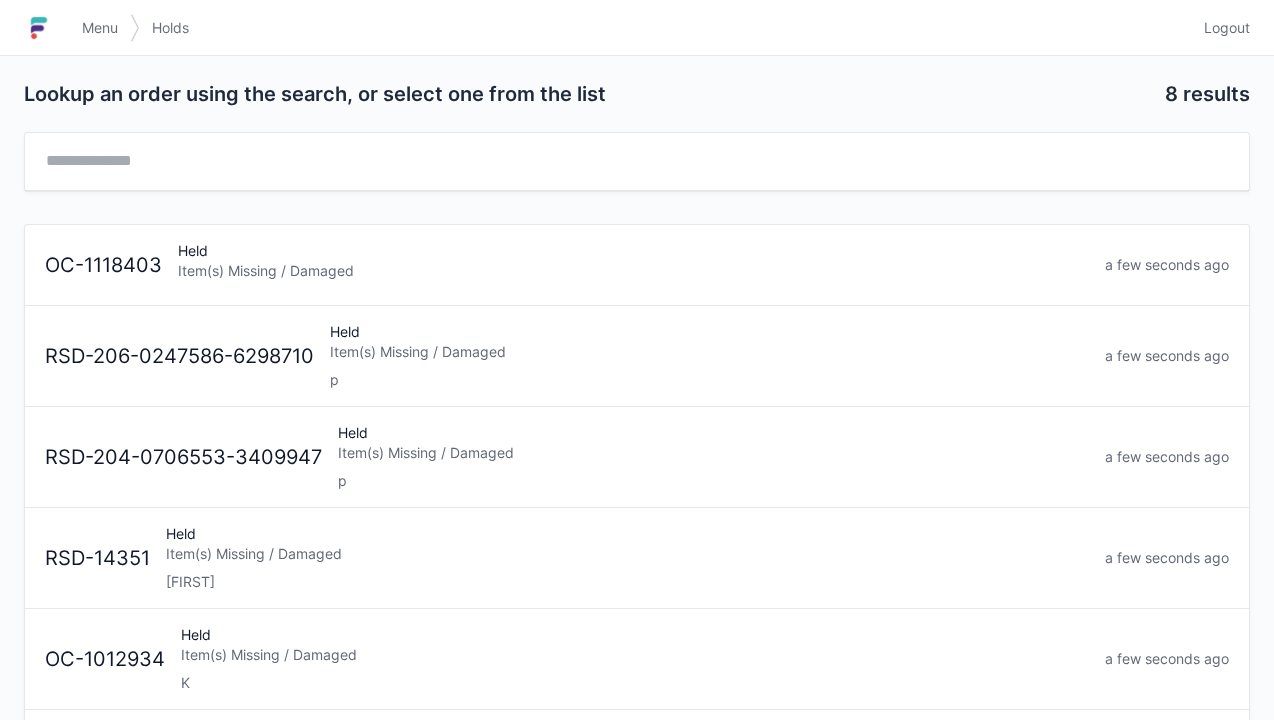 click on "Menu" at bounding box center (100, 28) 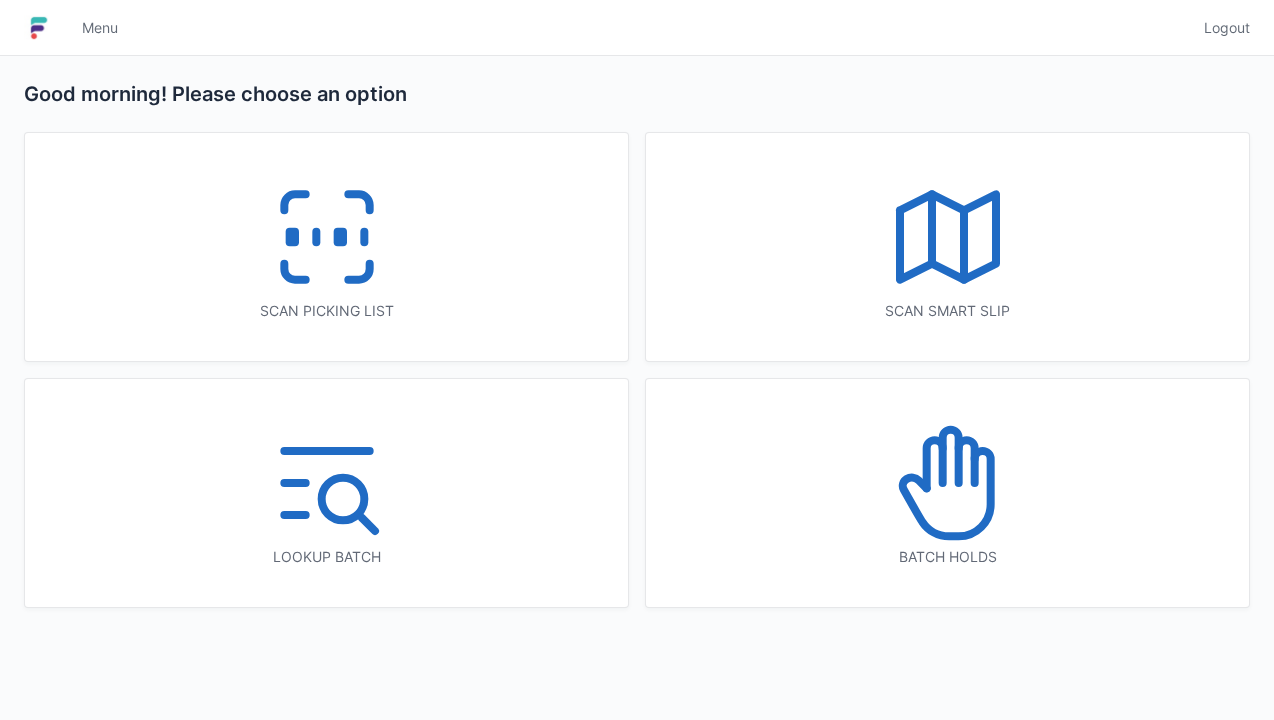 scroll, scrollTop: 0, scrollLeft: 0, axis: both 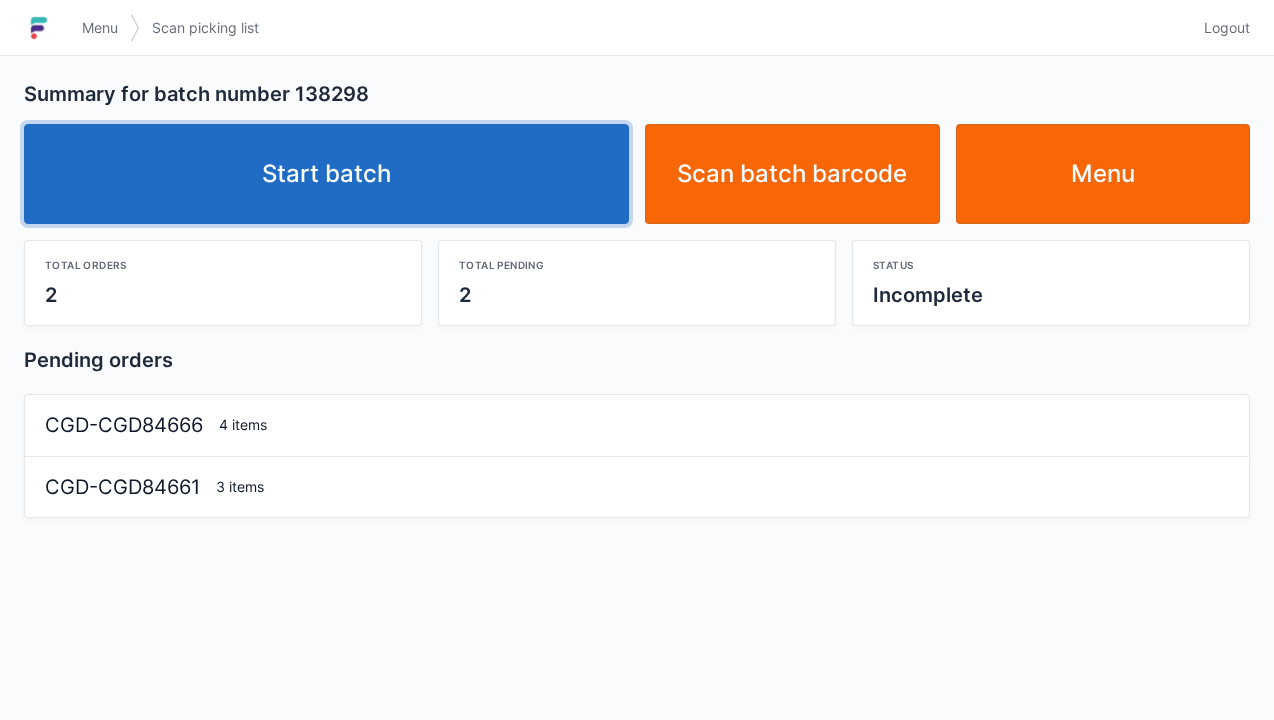 click on "Start batch" at bounding box center (326, 174) 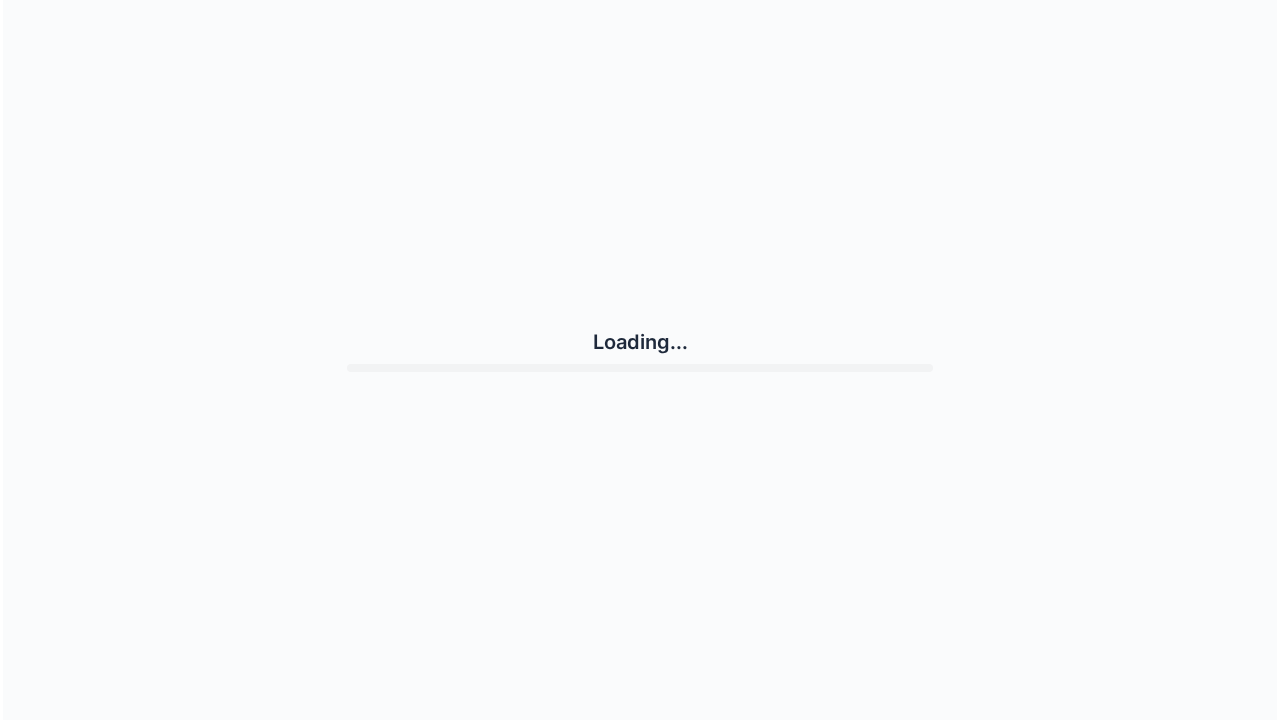 scroll, scrollTop: 0, scrollLeft: 0, axis: both 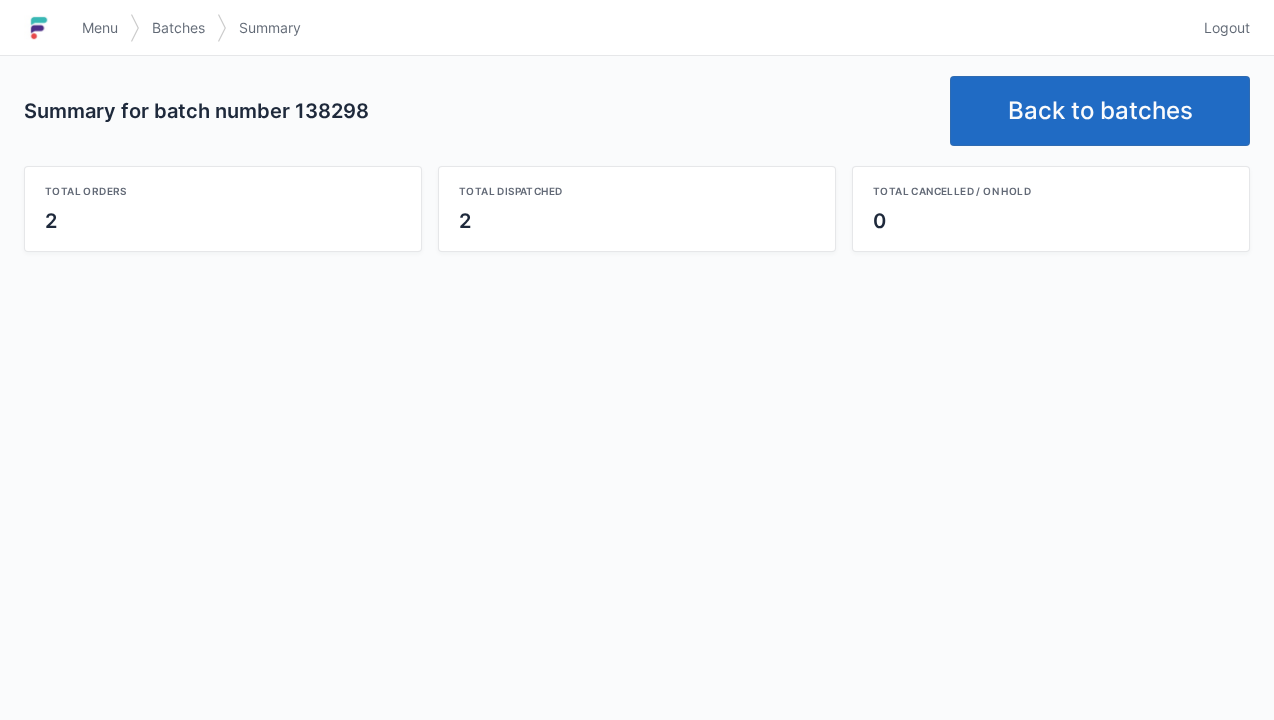 click on "Back to batches" at bounding box center (1100, 111) 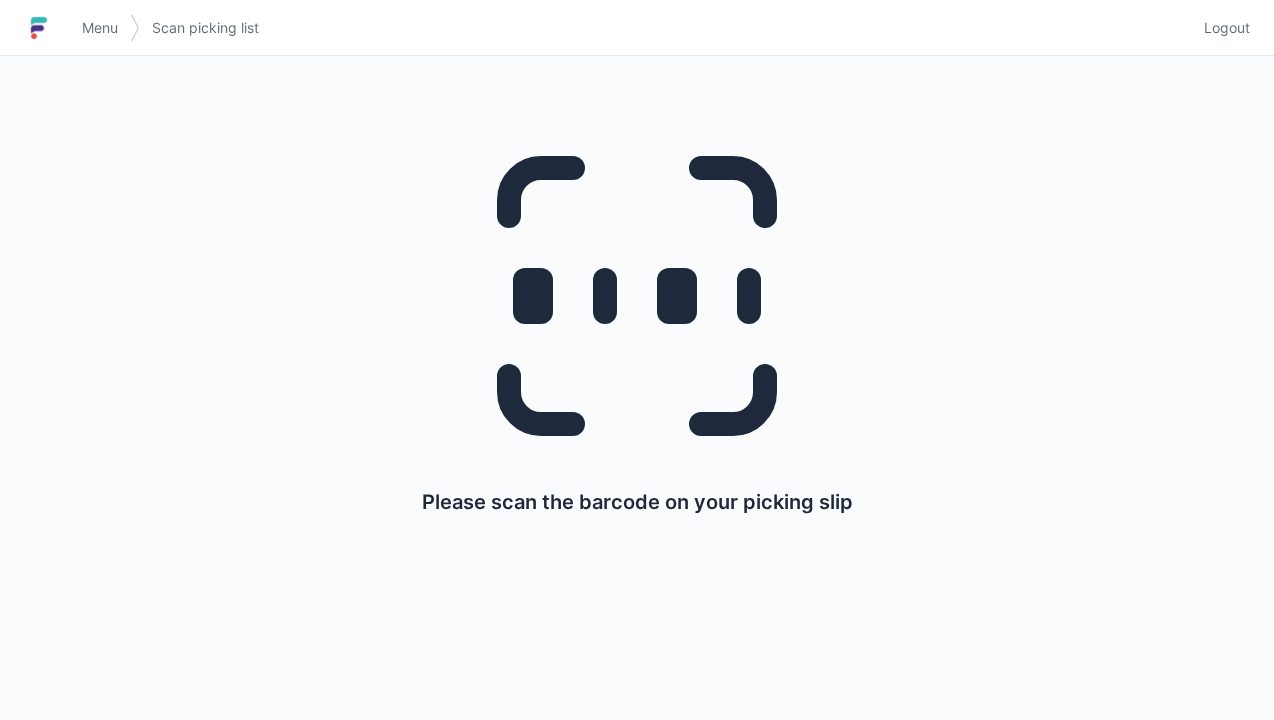 scroll, scrollTop: 0, scrollLeft: 0, axis: both 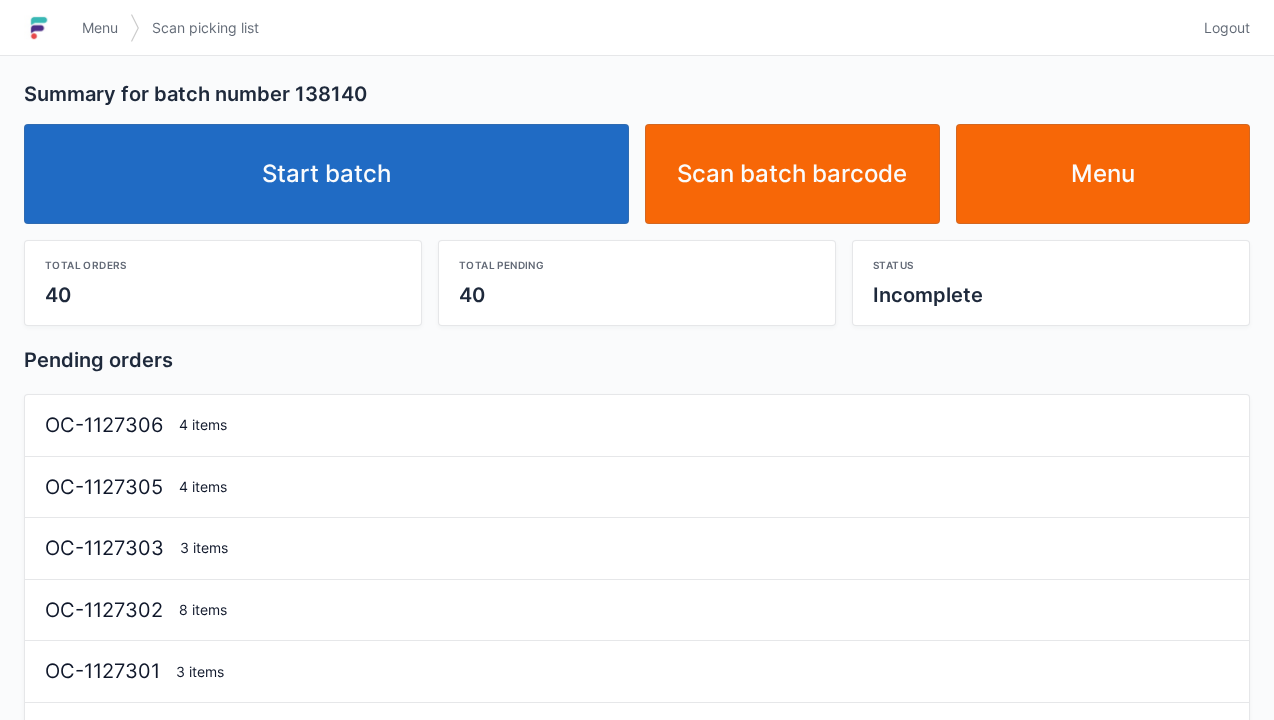 click on "Start batch" at bounding box center [326, 174] 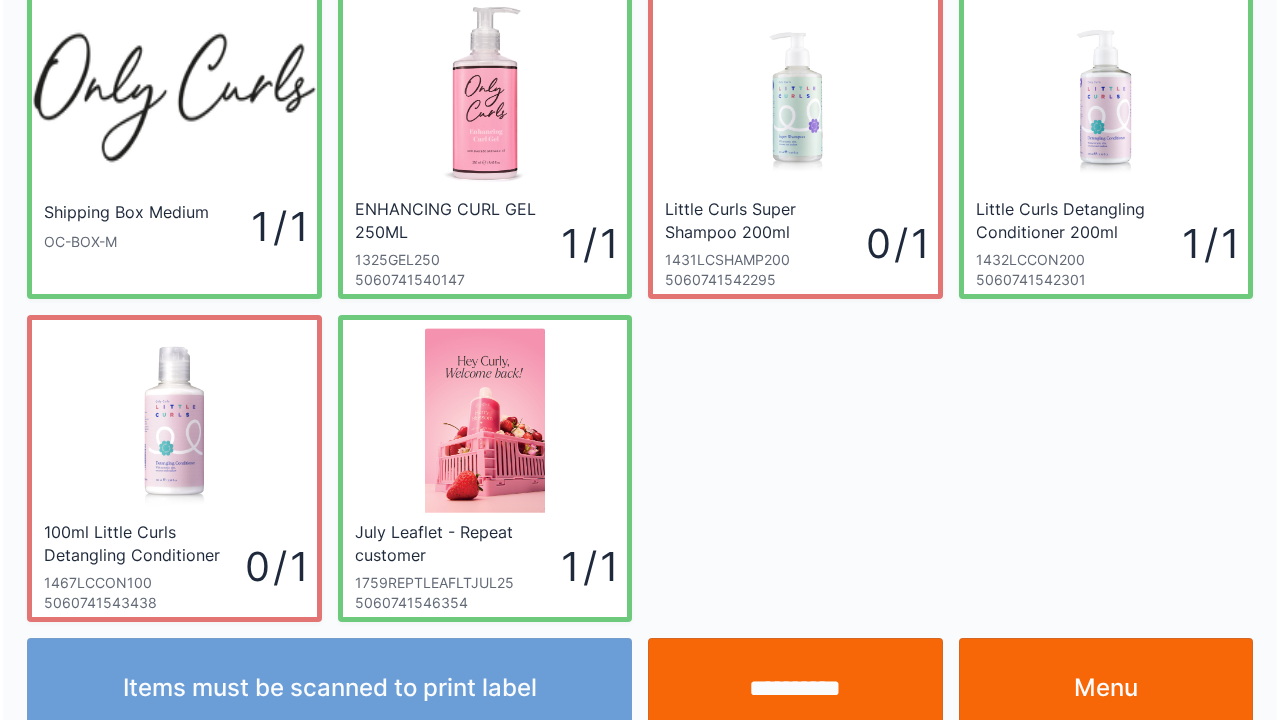 scroll, scrollTop: 116, scrollLeft: 0, axis: vertical 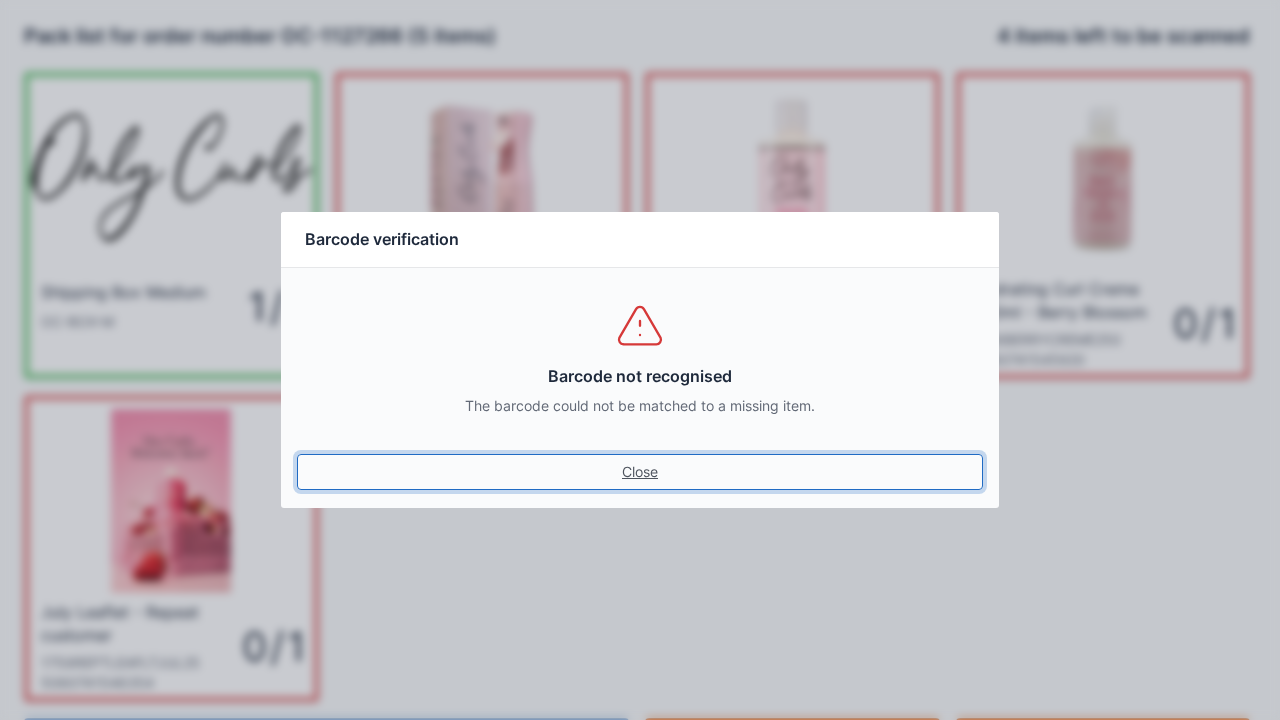 click on "Close" at bounding box center [640, 472] 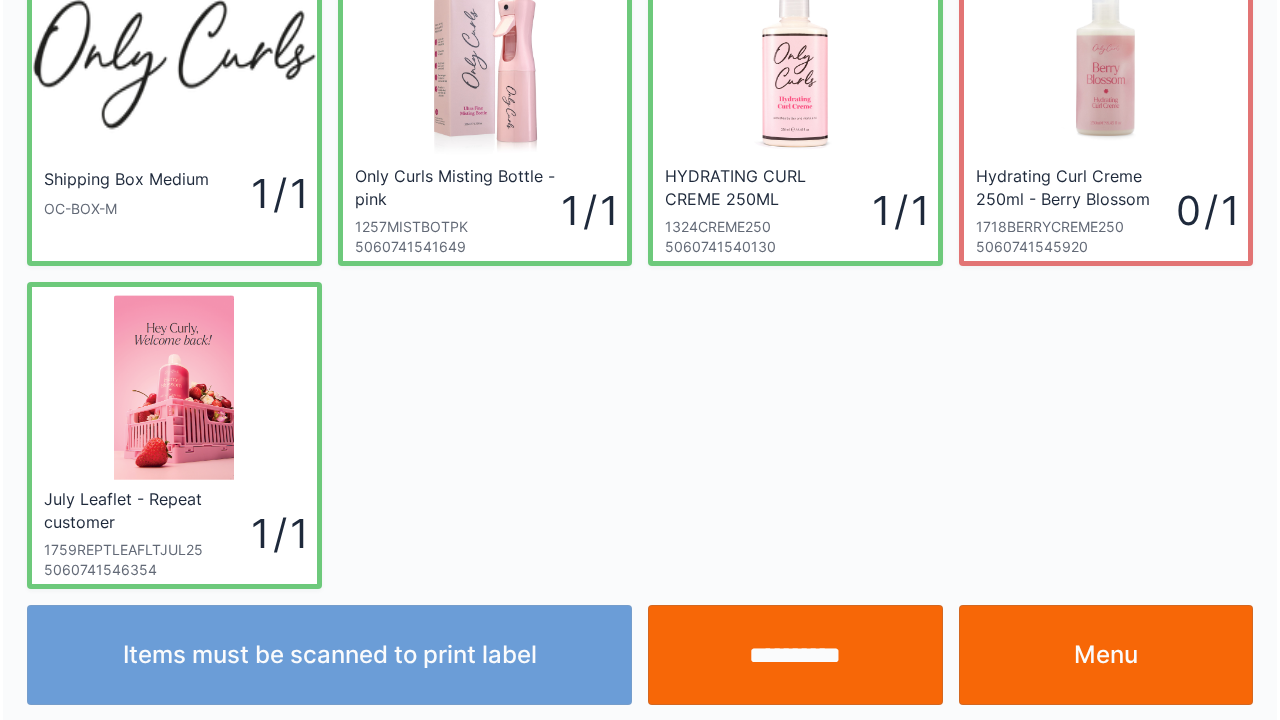 scroll, scrollTop: 116, scrollLeft: 0, axis: vertical 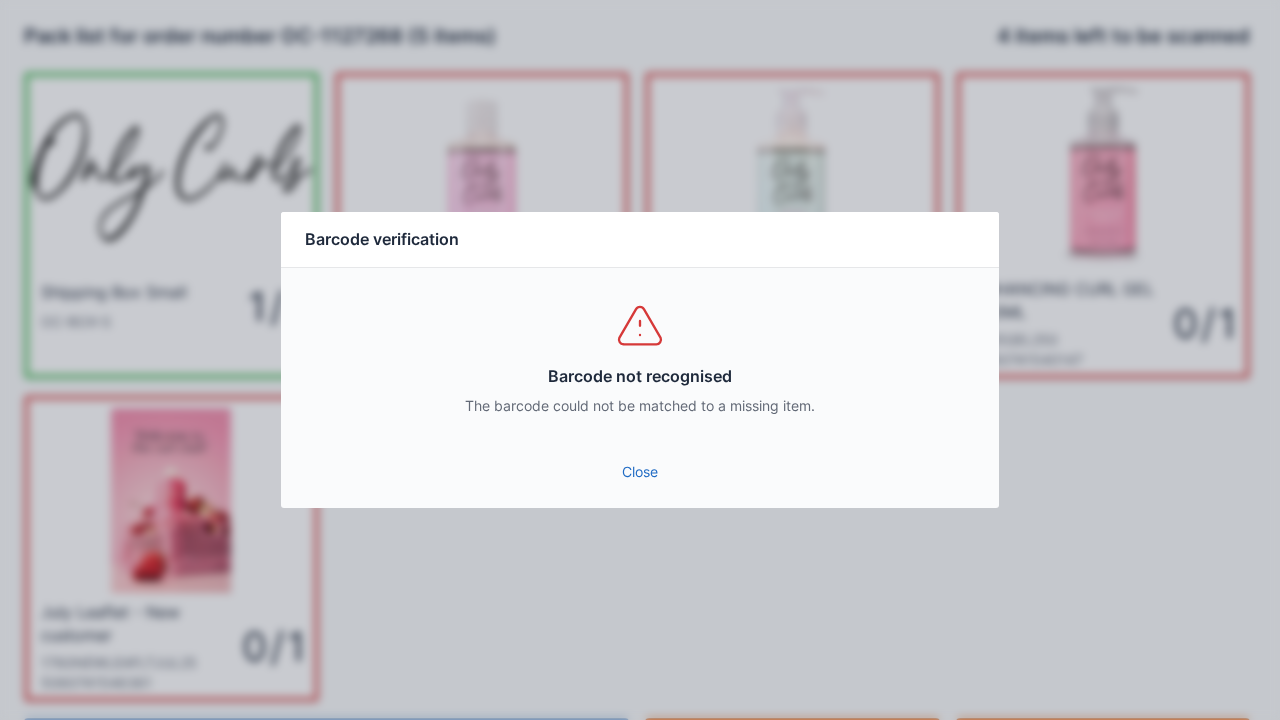 click on "Close" at bounding box center (640, 472) 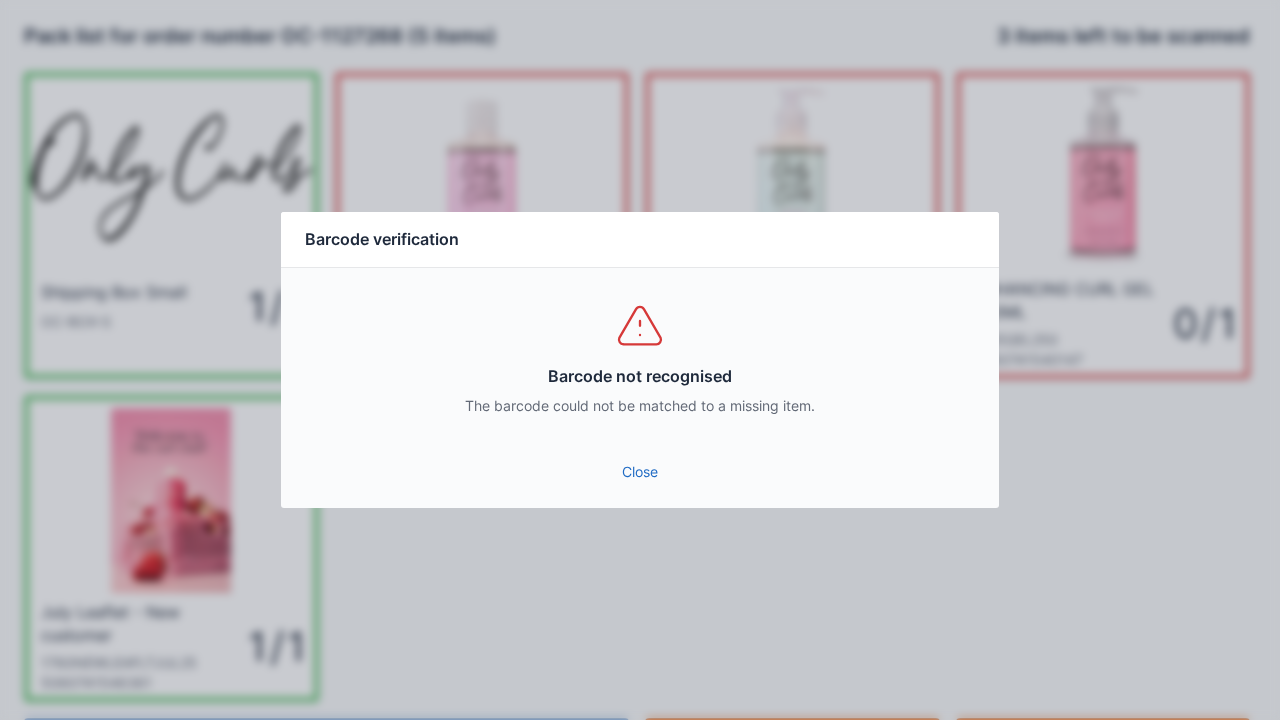 click on "Close" at bounding box center [640, 472] 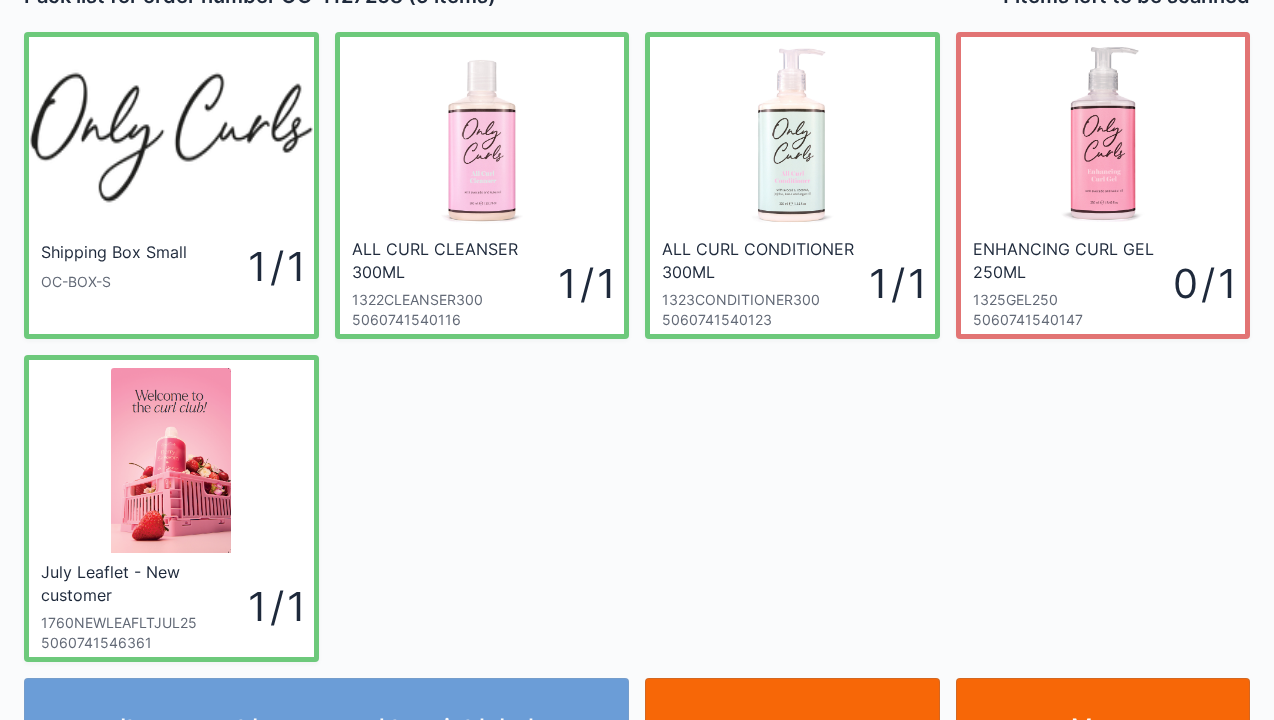 scroll, scrollTop: 80, scrollLeft: 0, axis: vertical 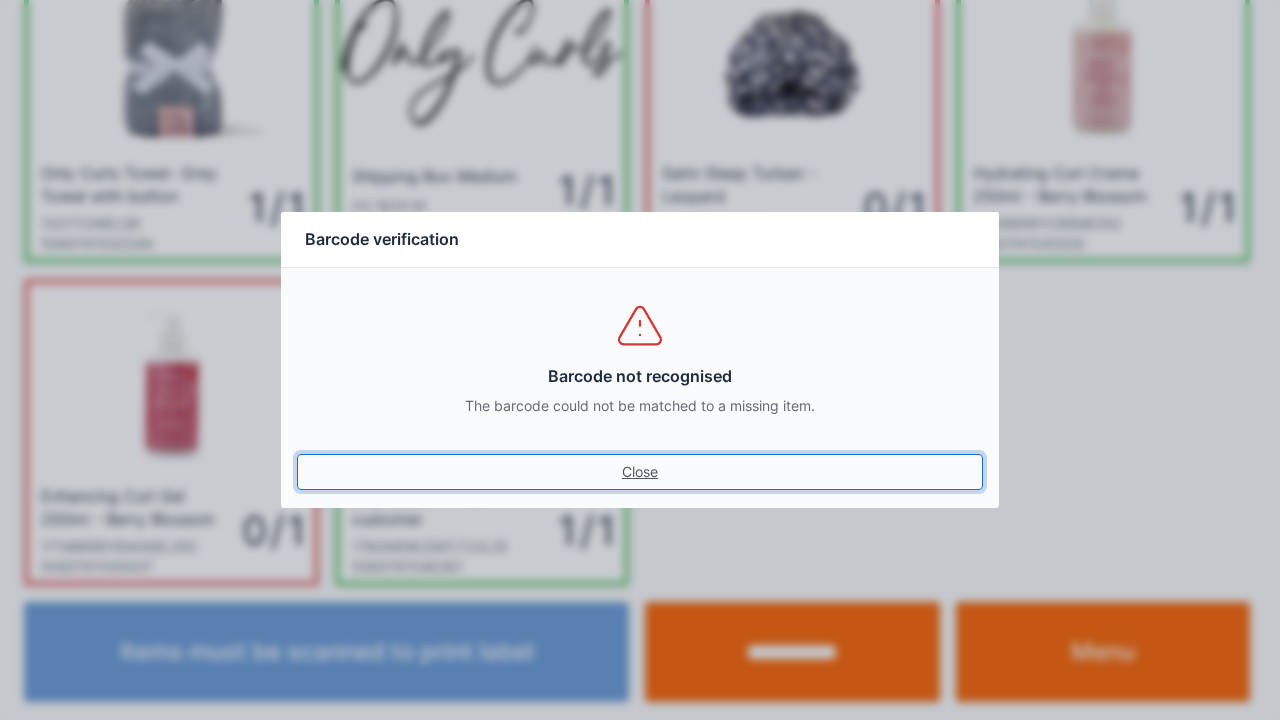 click on "Close" at bounding box center (640, 472) 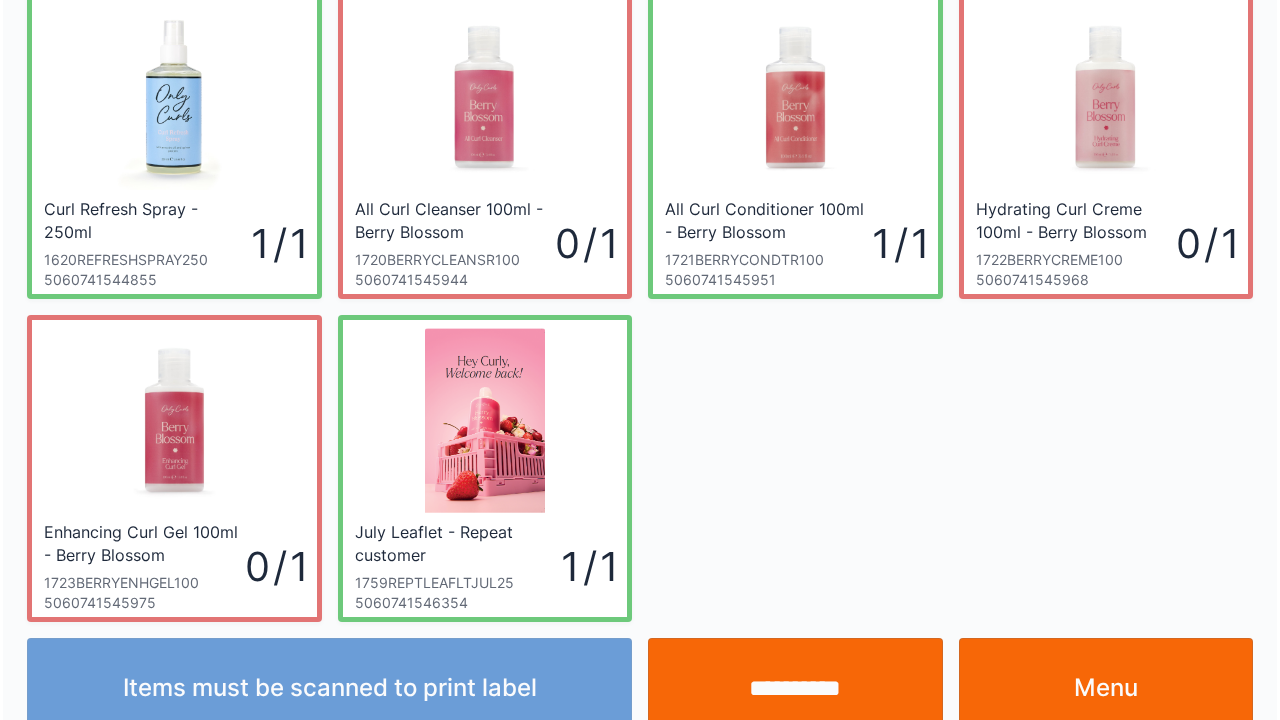 scroll, scrollTop: 116, scrollLeft: 0, axis: vertical 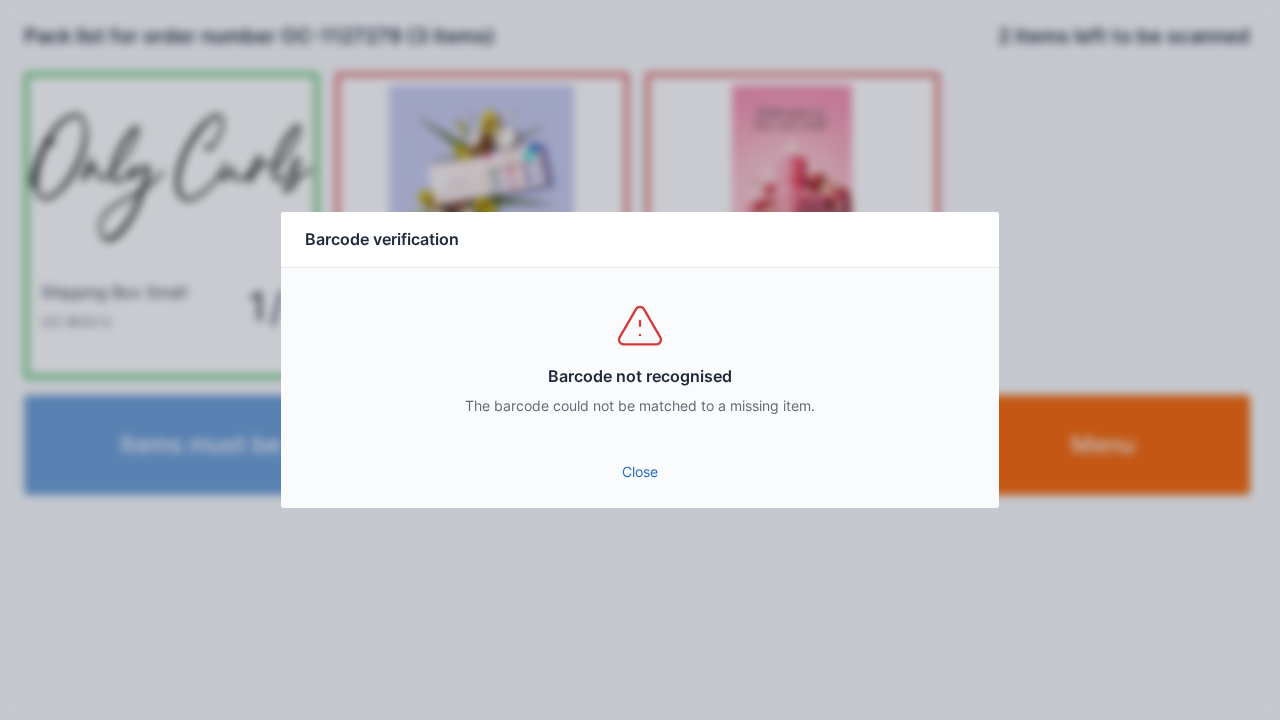 click on "Close" at bounding box center [640, 472] 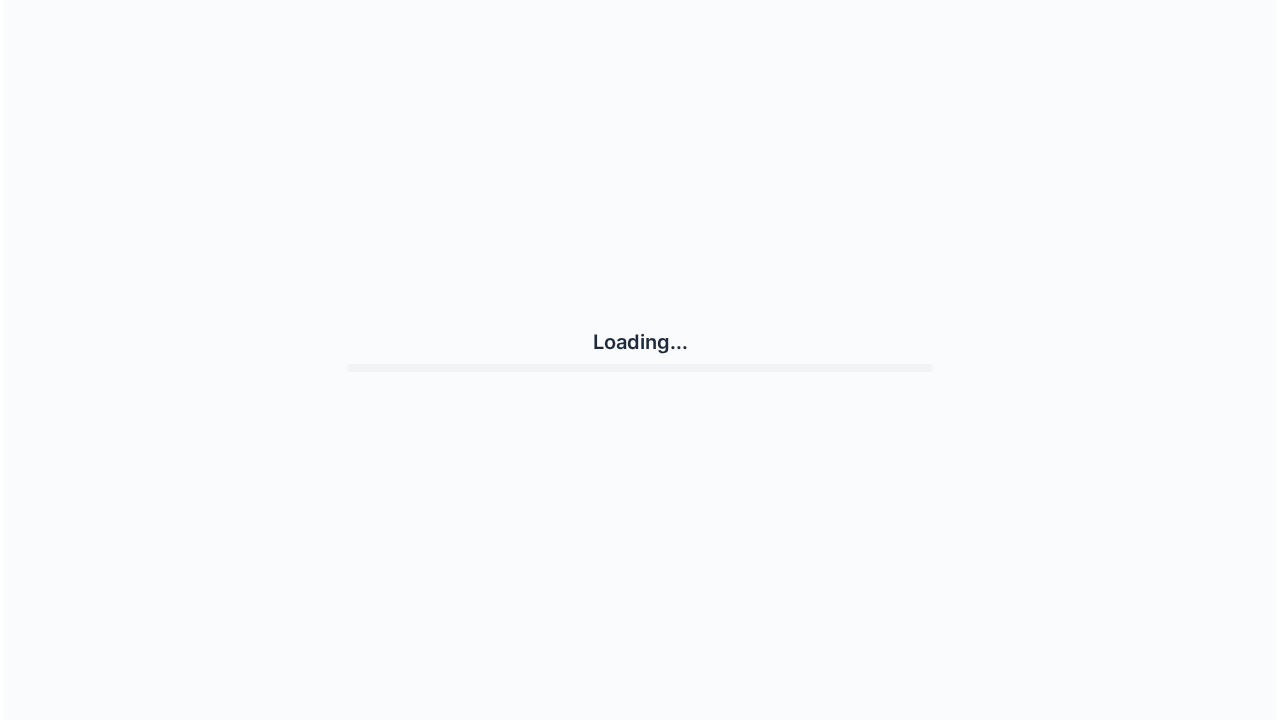 scroll, scrollTop: 0, scrollLeft: 0, axis: both 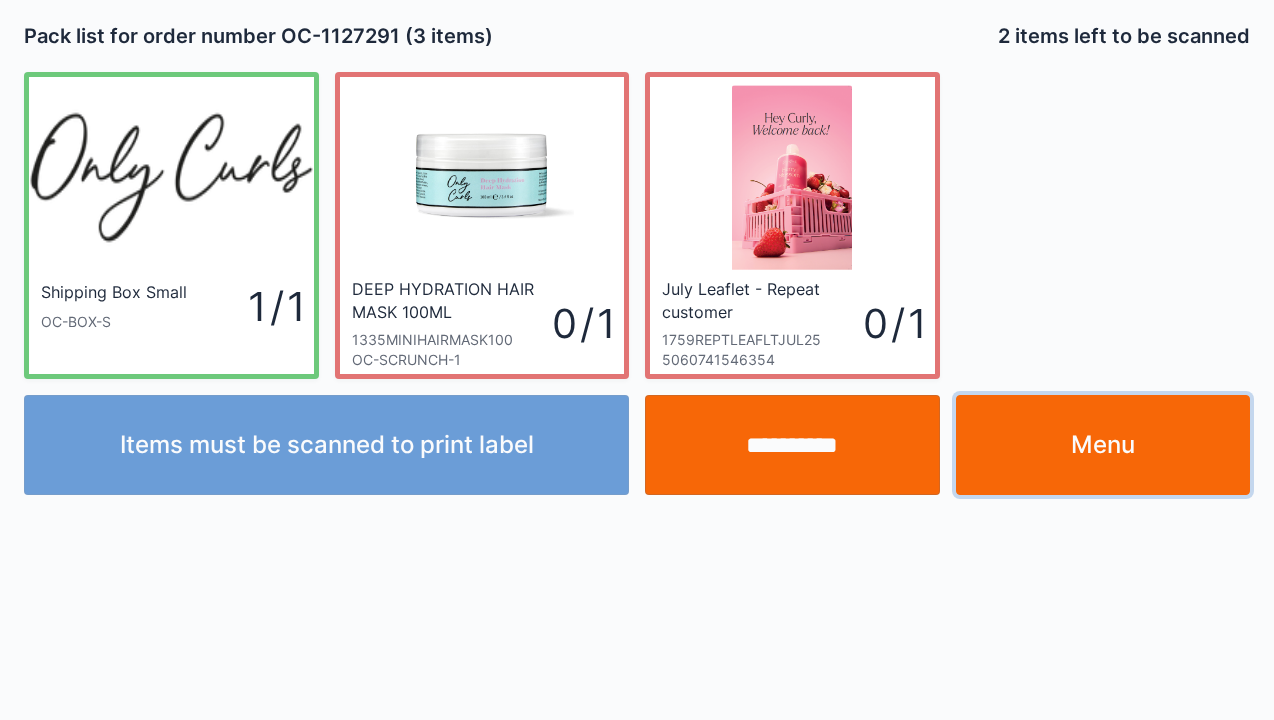 click on "Menu" at bounding box center (1103, 445) 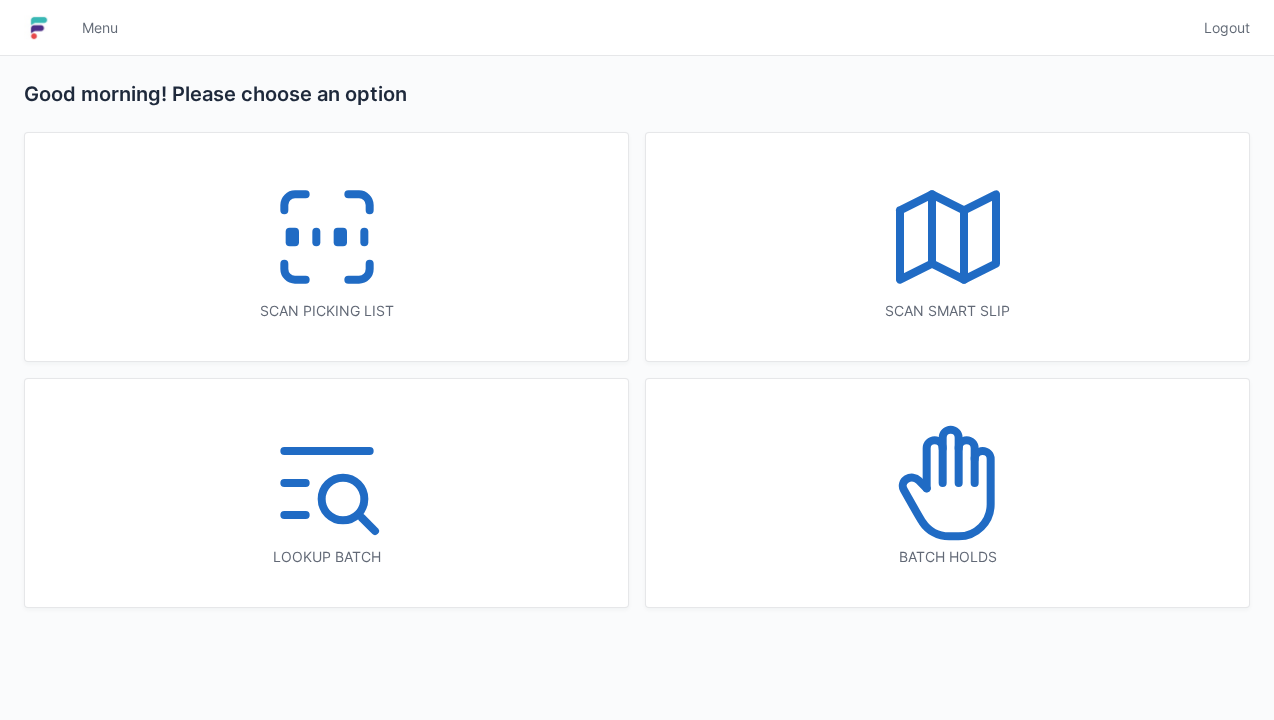 scroll, scrollTop: 0, scrollLeft: 0, axis: both 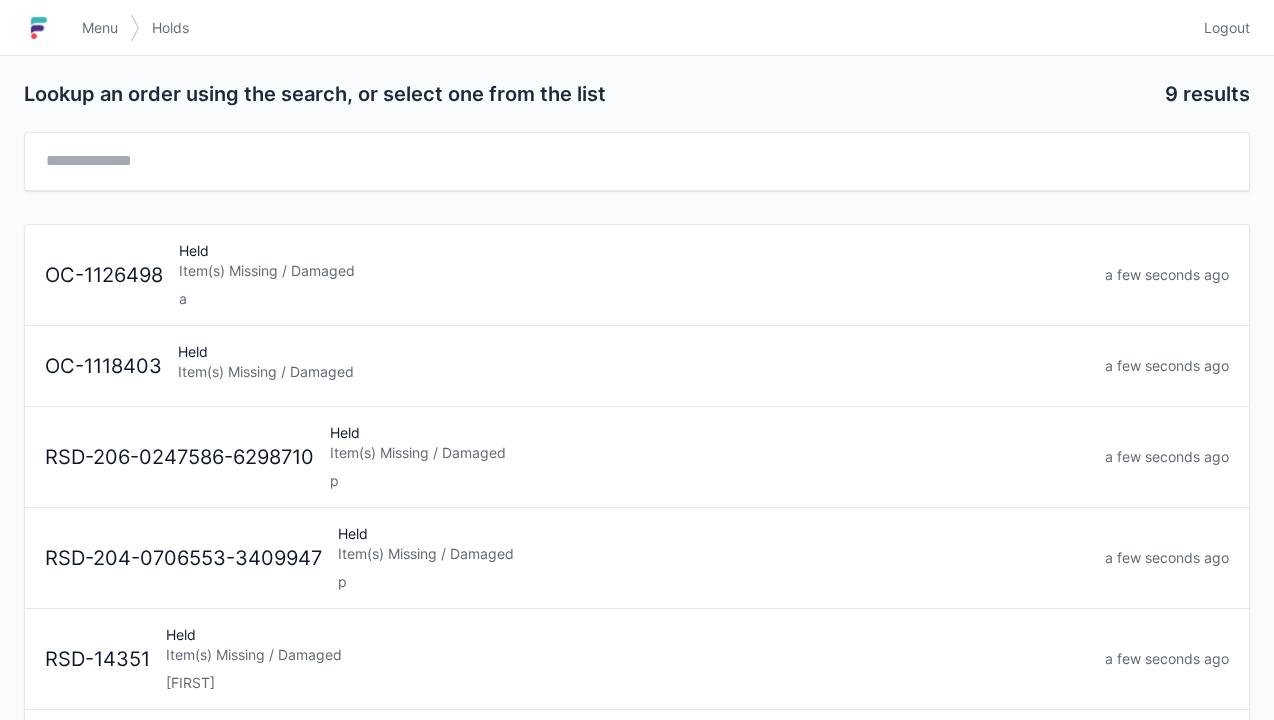 click on "Menu" at bounding box center (100, 28) 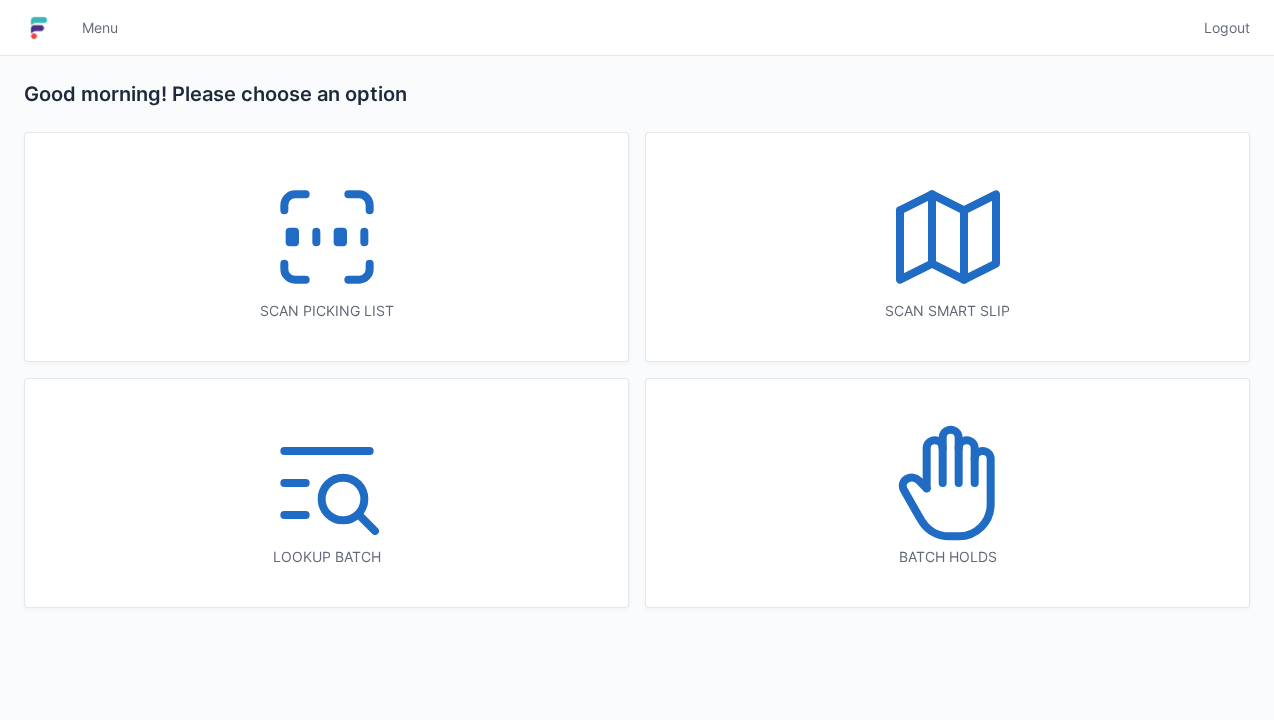 scroll, scrollTop: 0, scrollLeft: 0, axis: both 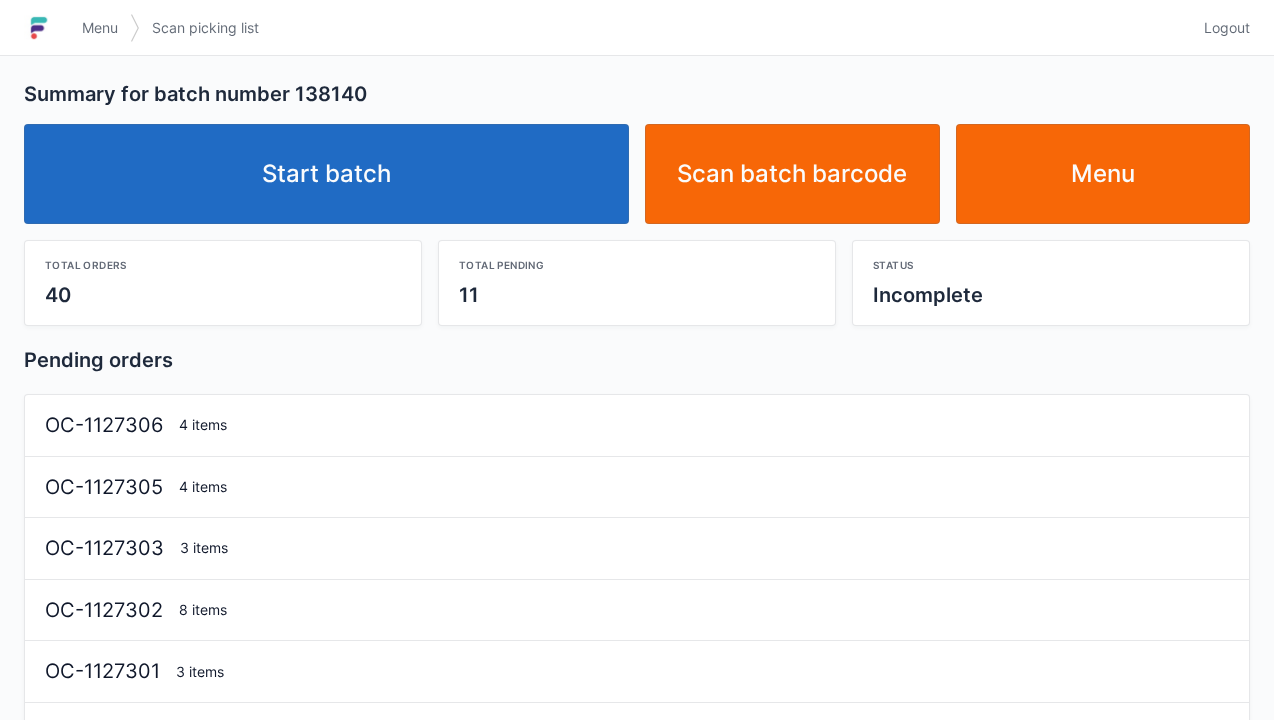 click on "Start batch" at bounding box center [326, 174] 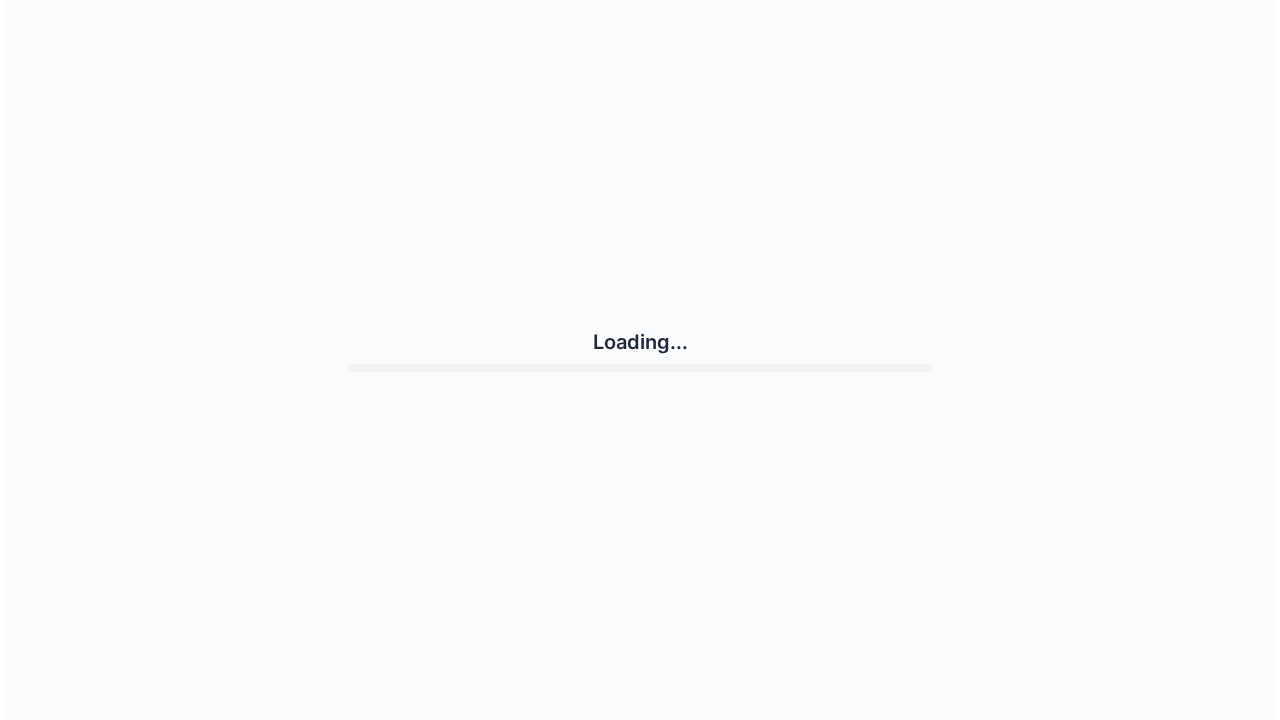 scroll, scrollTop: 0, scrollLeft: 0, axis: both 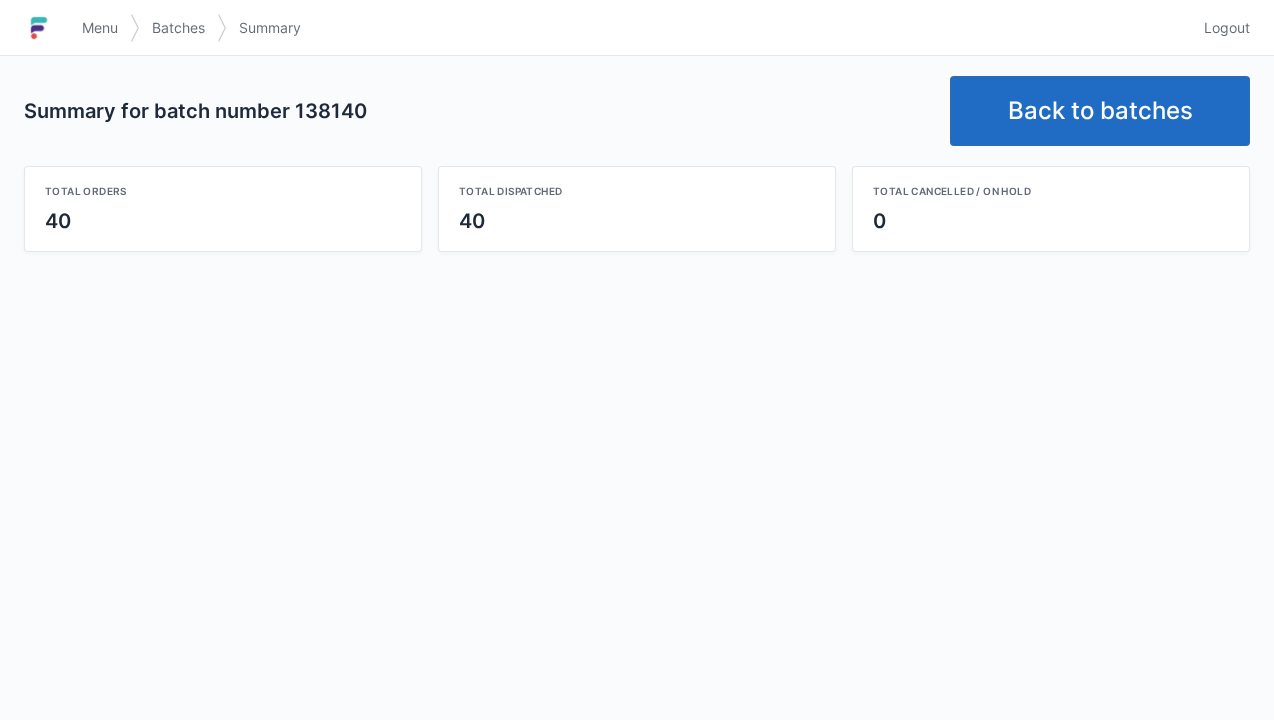 click on "Back to batches" at bounding box center (1100, 111) 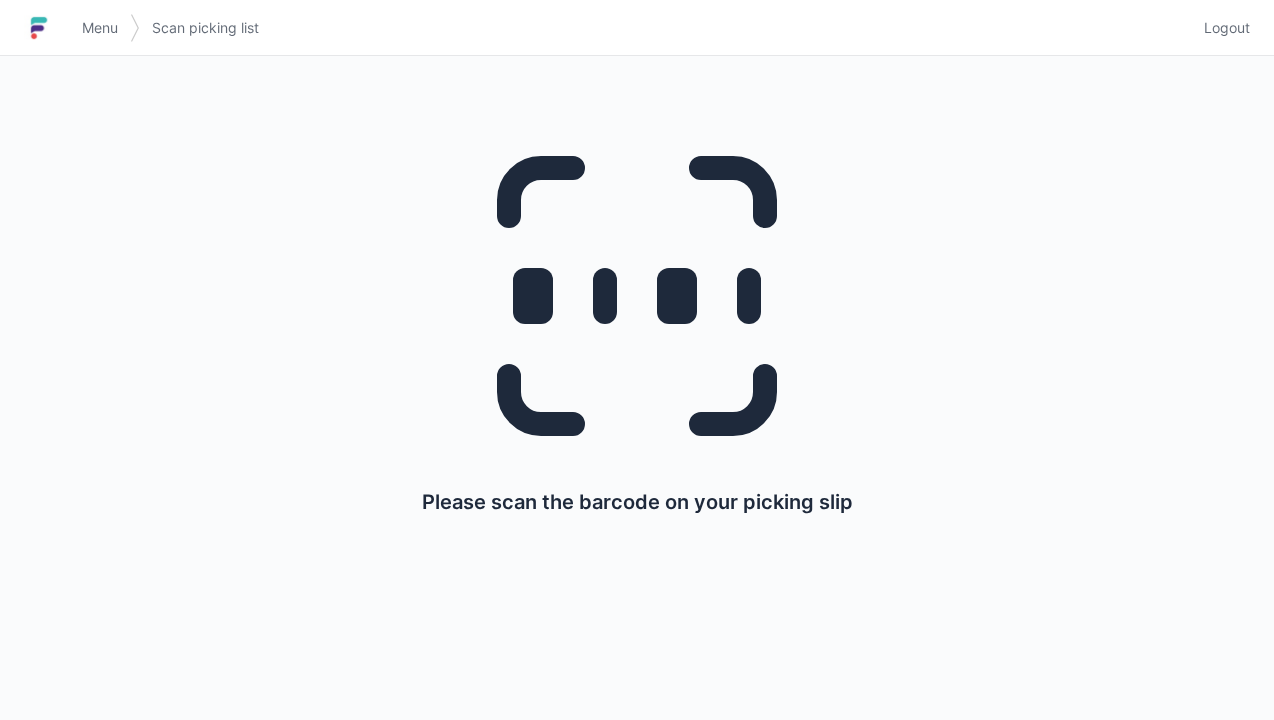 scroll, scrollTop: 0, scrollLeft: 0, axis: both 